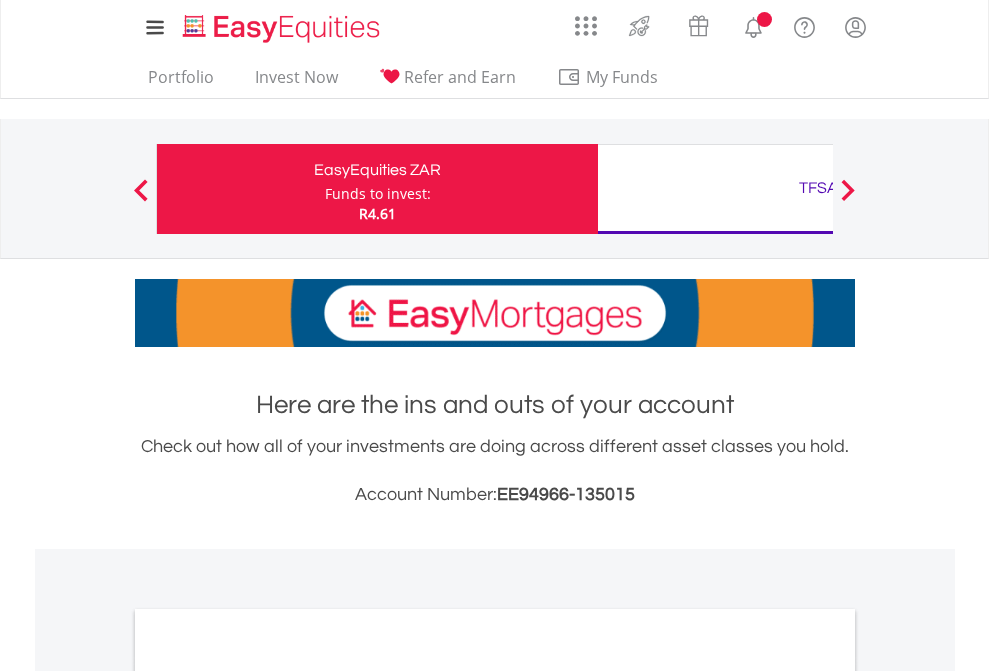 scroll, scrollTop: 0, scrollLeft: 0, axis: both 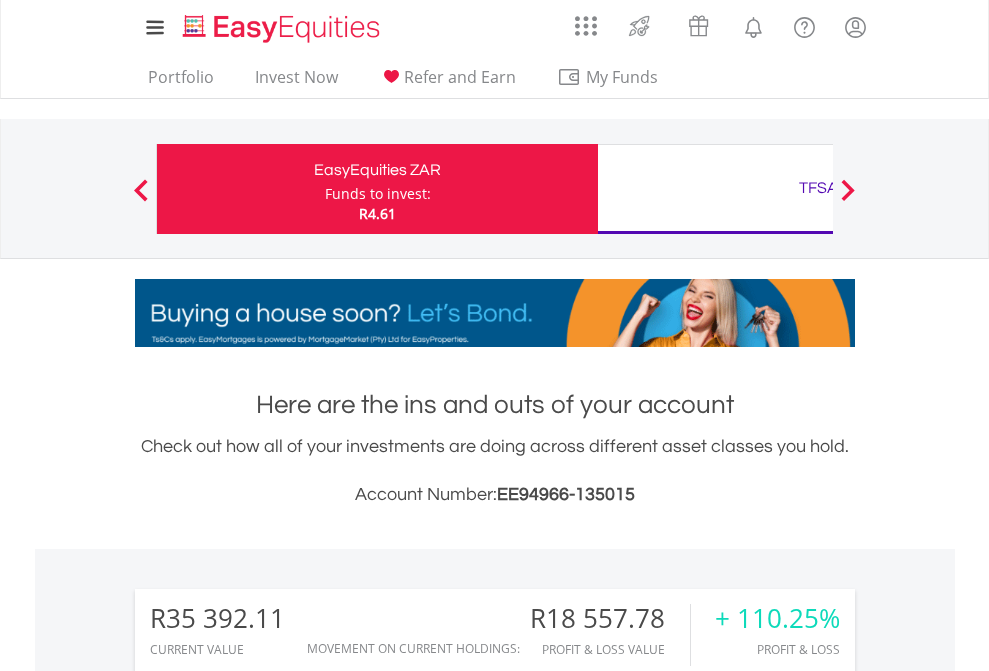 click on "Funds to invest:" at bounding box center [378, 194] 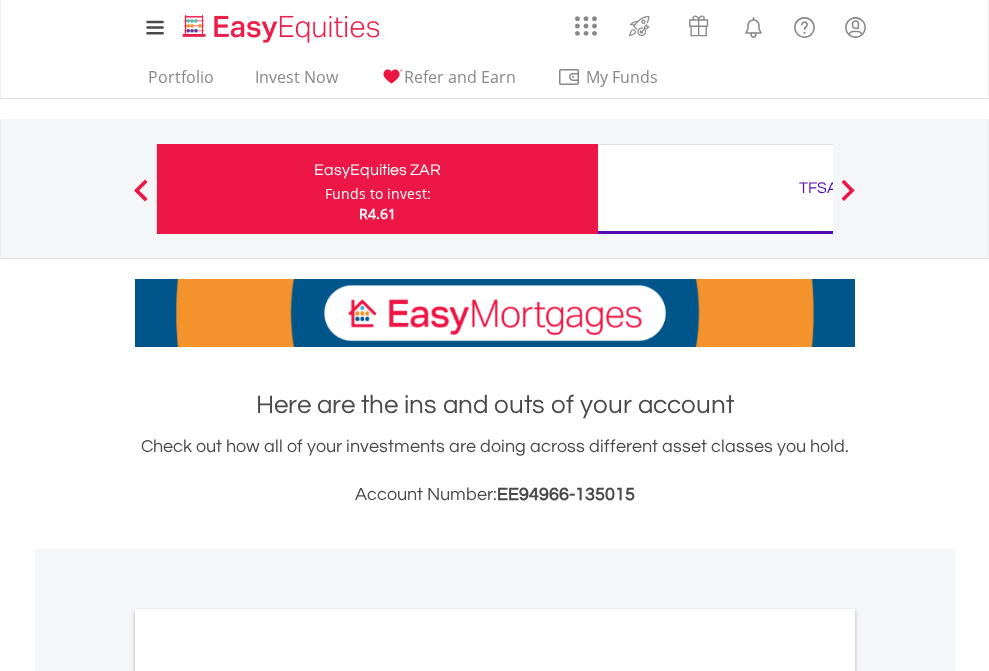 scroll, scrollTop: 0, scrollLeft: 0, axis: both 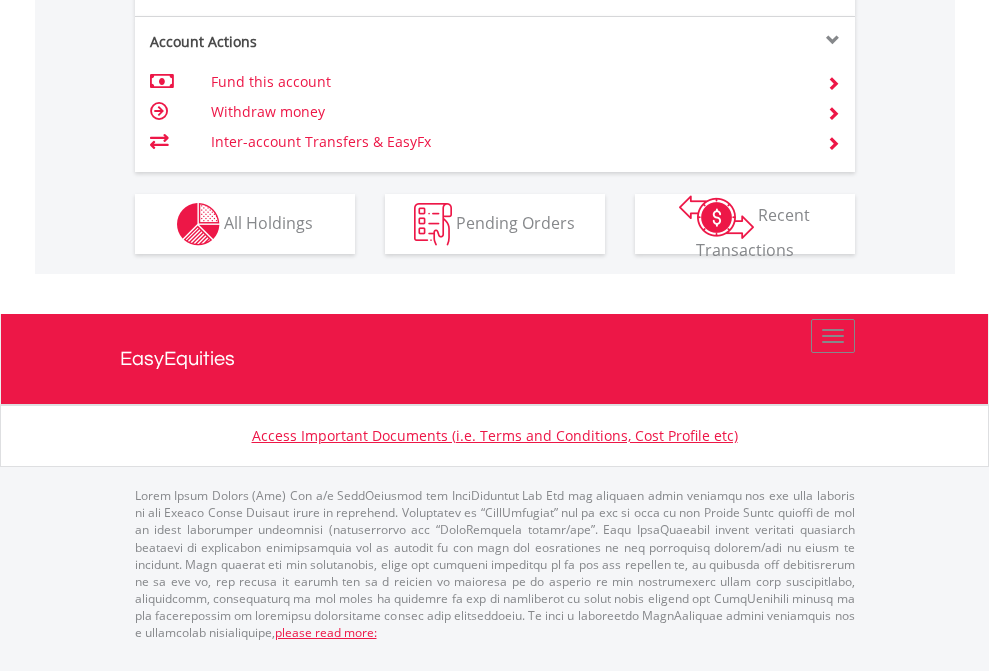 click on "Investment types" at bounding box center [706, -337] 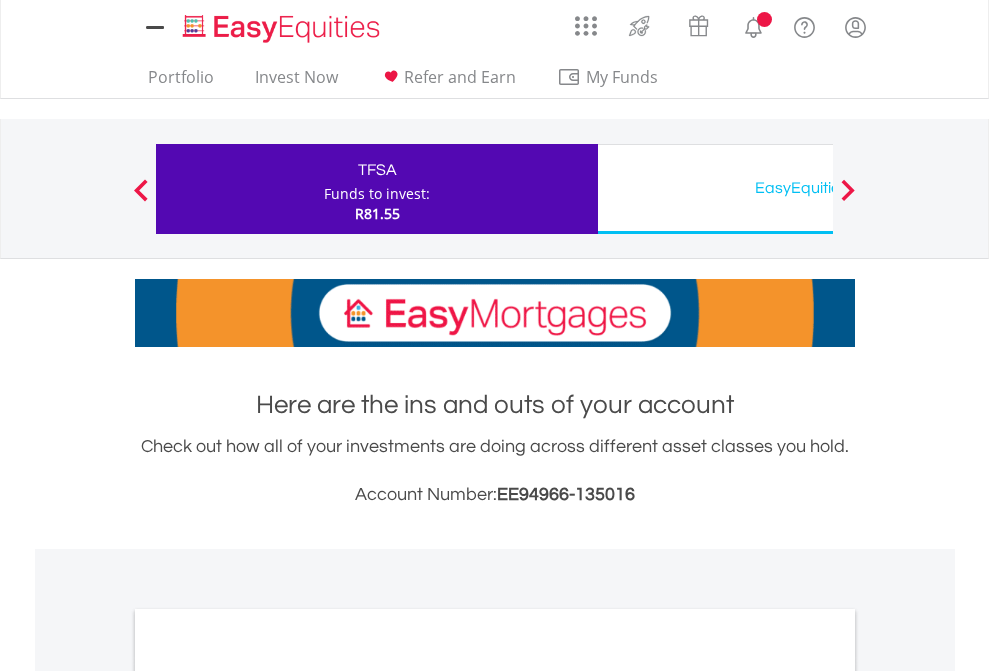 scroll, scrollTop: 0, scrollLeft: 0, axis: both 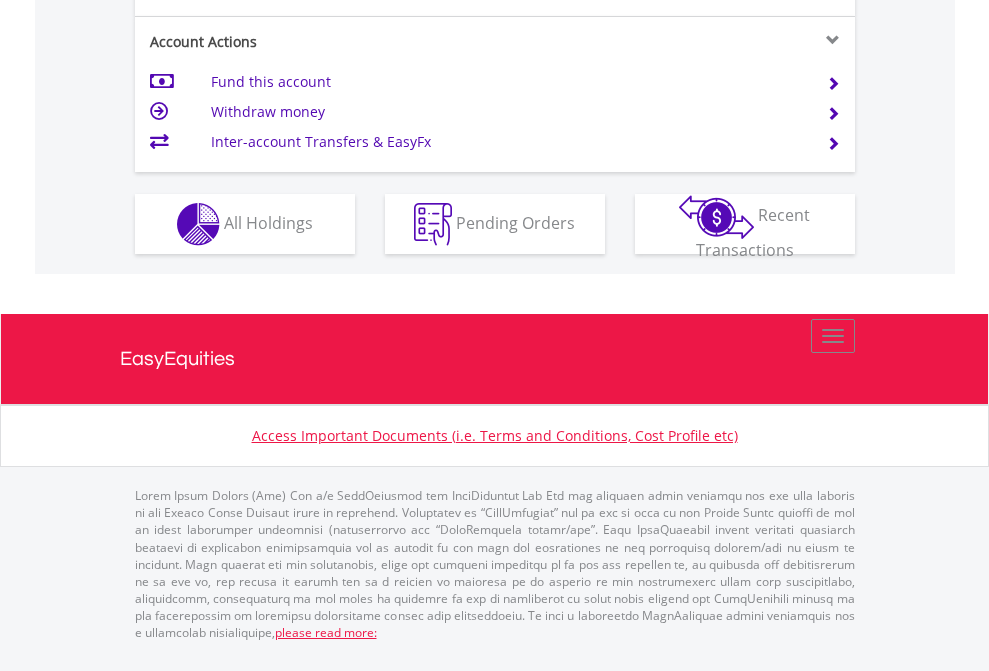 click on "Investment types" at bounding box center (706, -337) 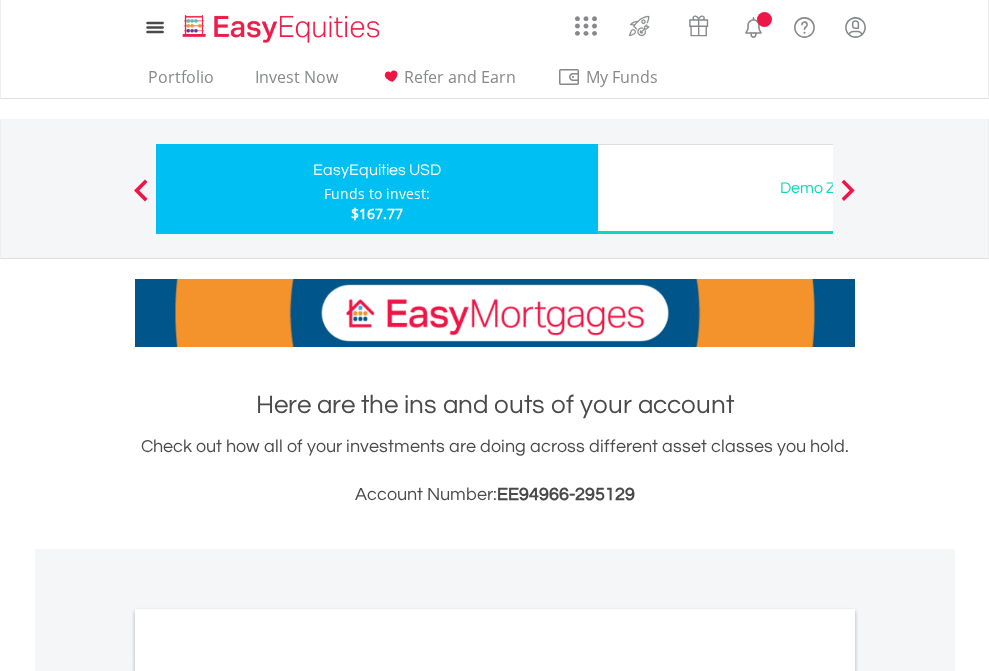 scroll, scrollTop: 0, scrollLeft: 0, axis: both 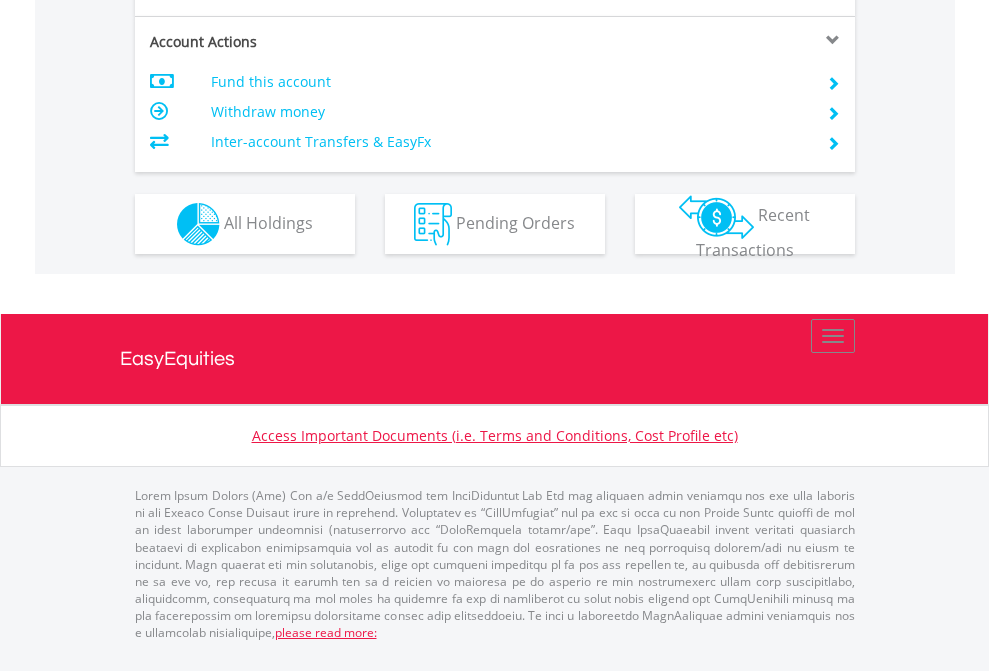 click on "Investment types" at bounding box center (706, -337) 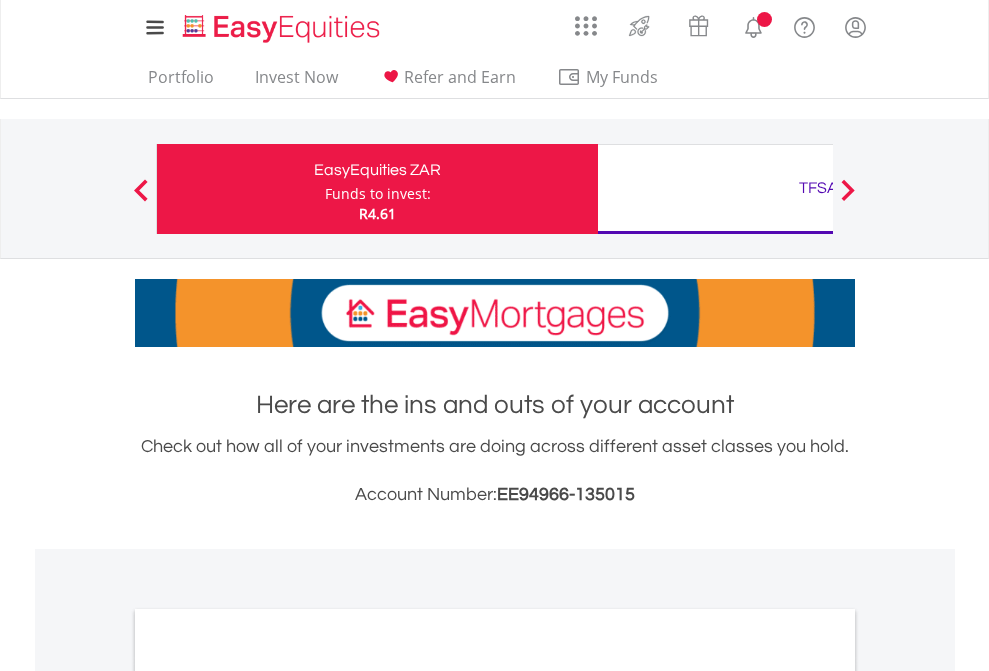 scroll, scrollTop: 0, scrollLeft: 0, axis: both 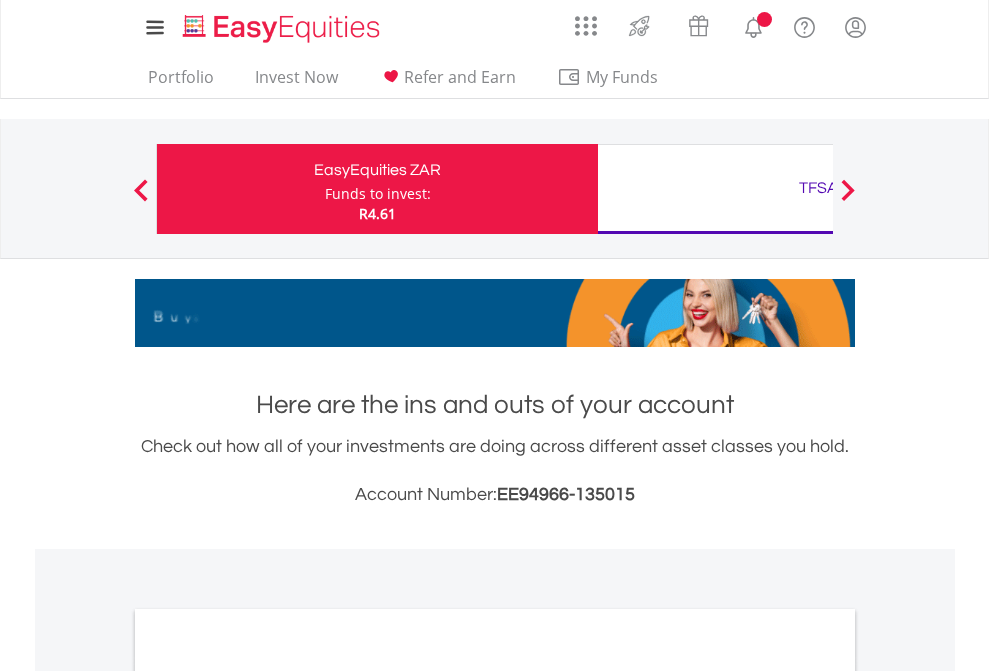 click on "All Holdings" at bounding box center (268, 1096) 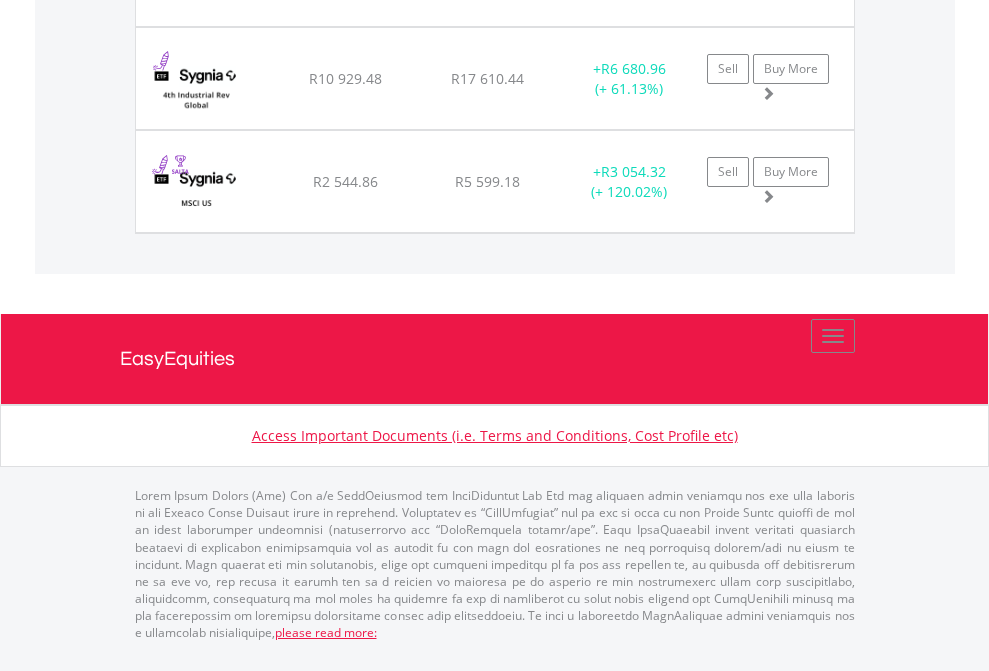 click on "TFSA" at bounding box center [818, -1174] 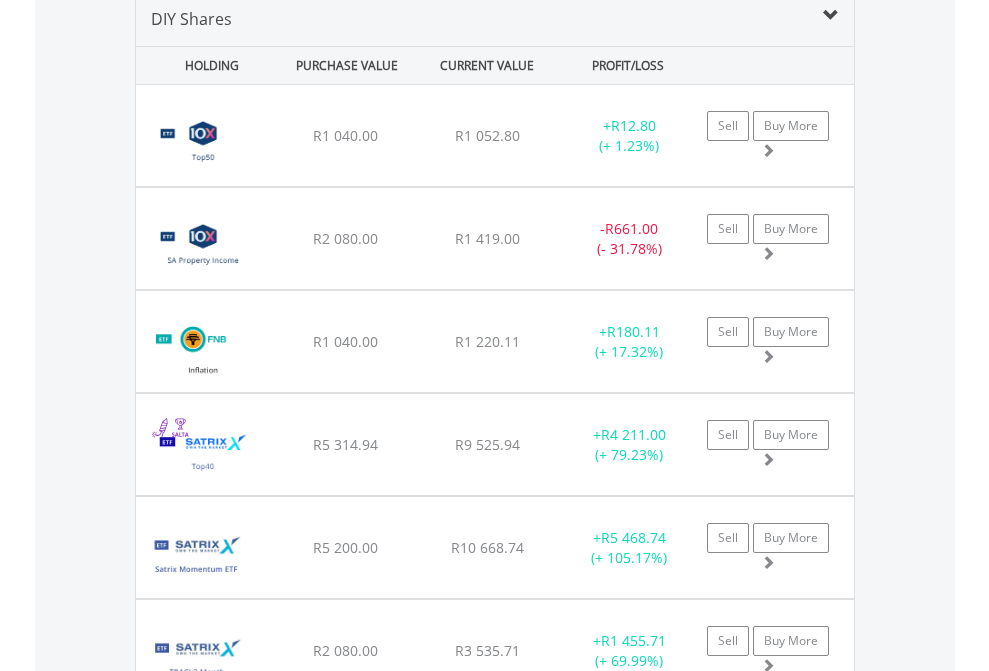 scroll, scrollTop: 1933, scrollLeft: 0, axis: vertical 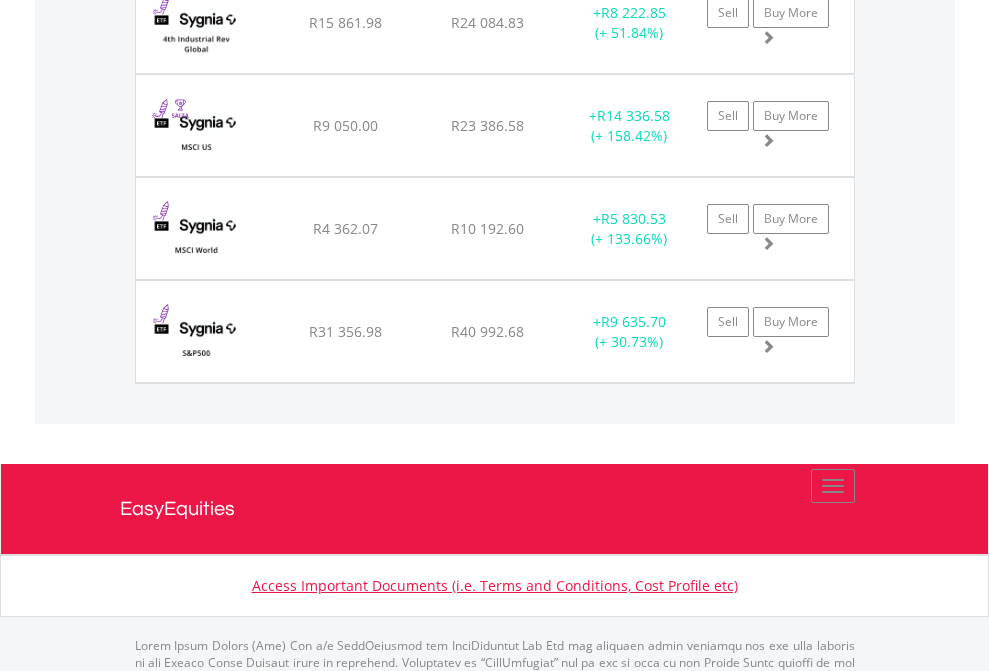 click on "EasyEquities USD" at bounding box center [818, -1745] 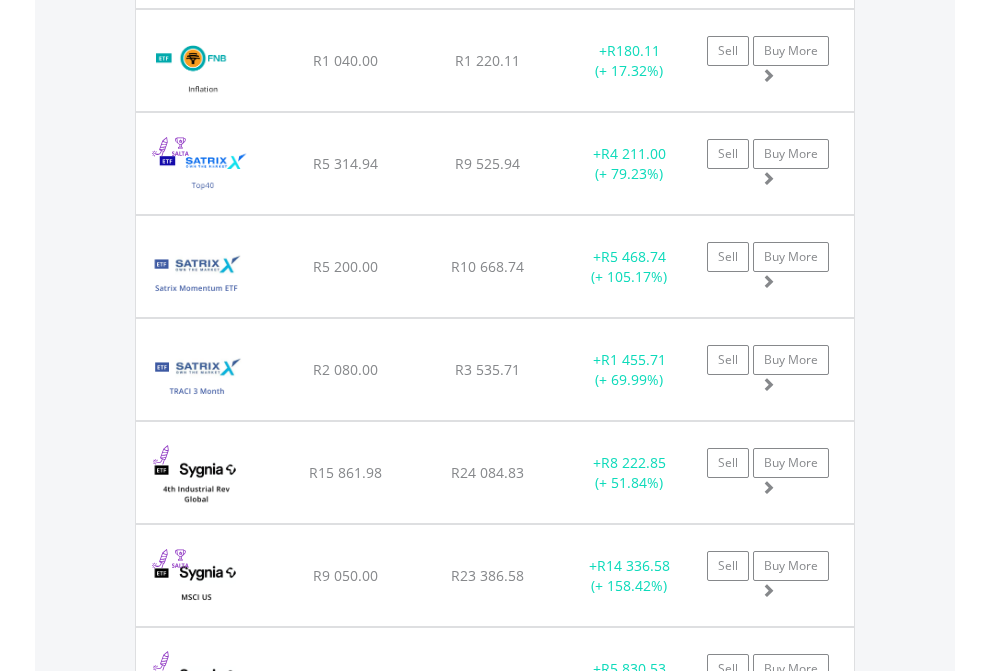 scroll, scrollTop: 144, scrollLeft: 0, axis: vertical 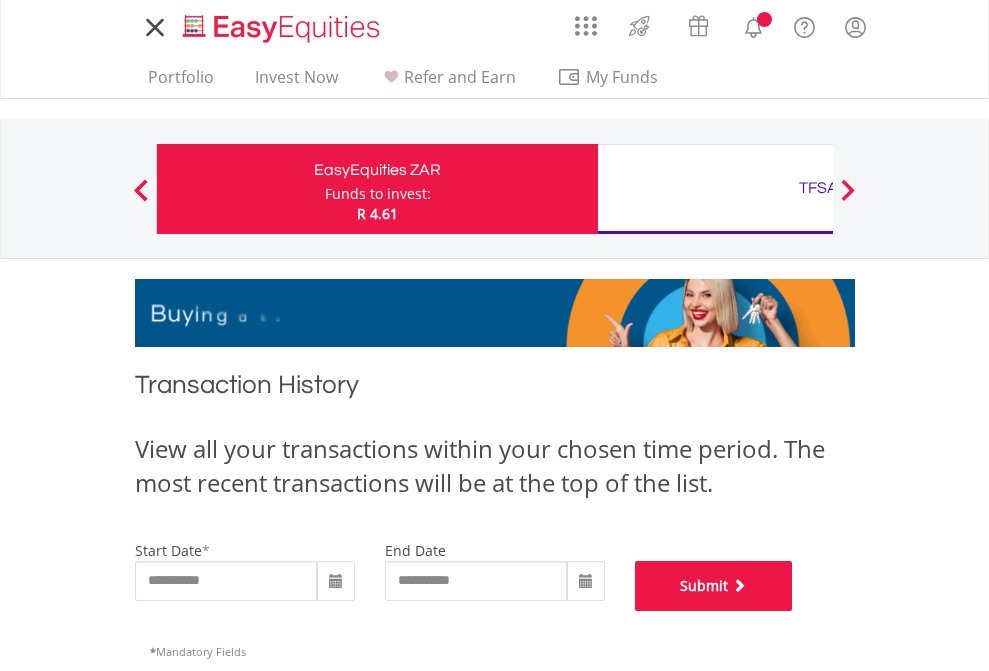 click on "Submit" at bounding box center [714, 586] 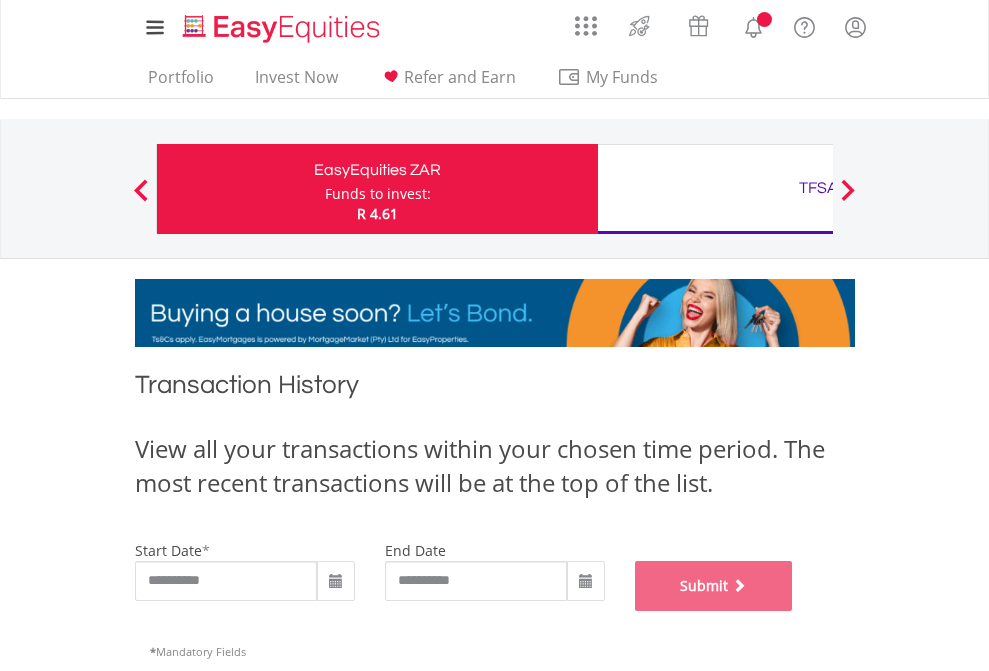 scroll, scrollTop: 811, scrollLeft: 0, axis: vertical 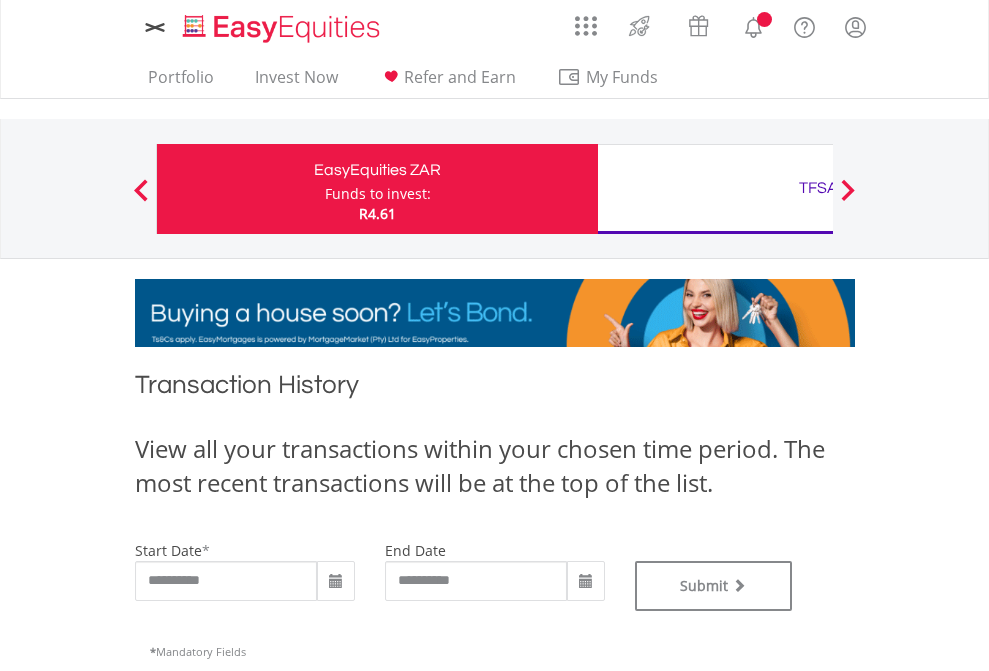 click on "TFSA" at bounding box center [818, 188] 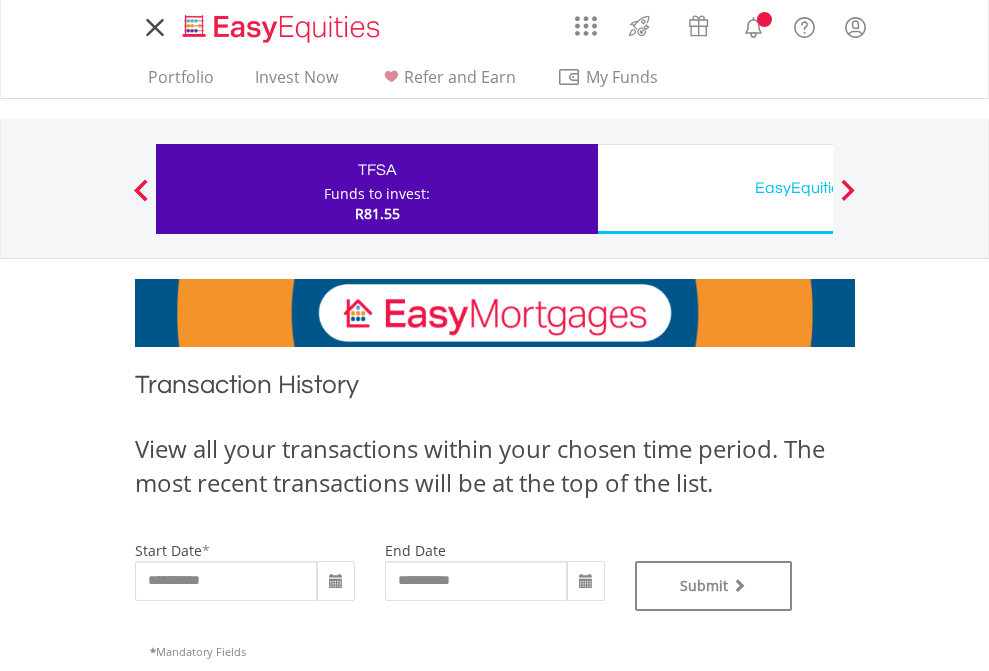 scroll, scrollTop: 0, scrollLeft: 0, axis: both 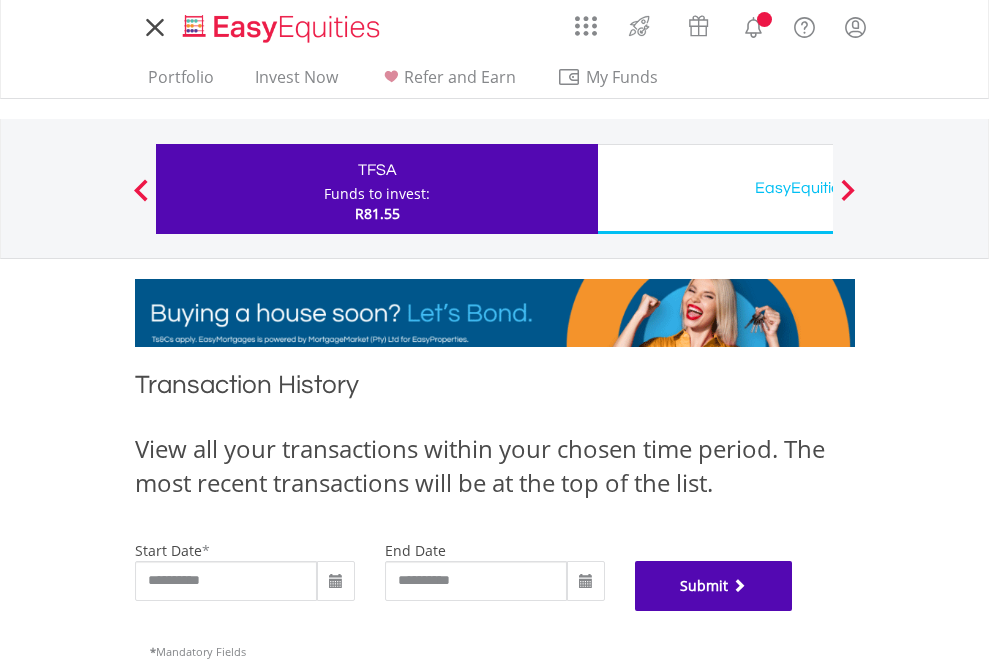 click on "Submit" at bounding box center (714, 586) 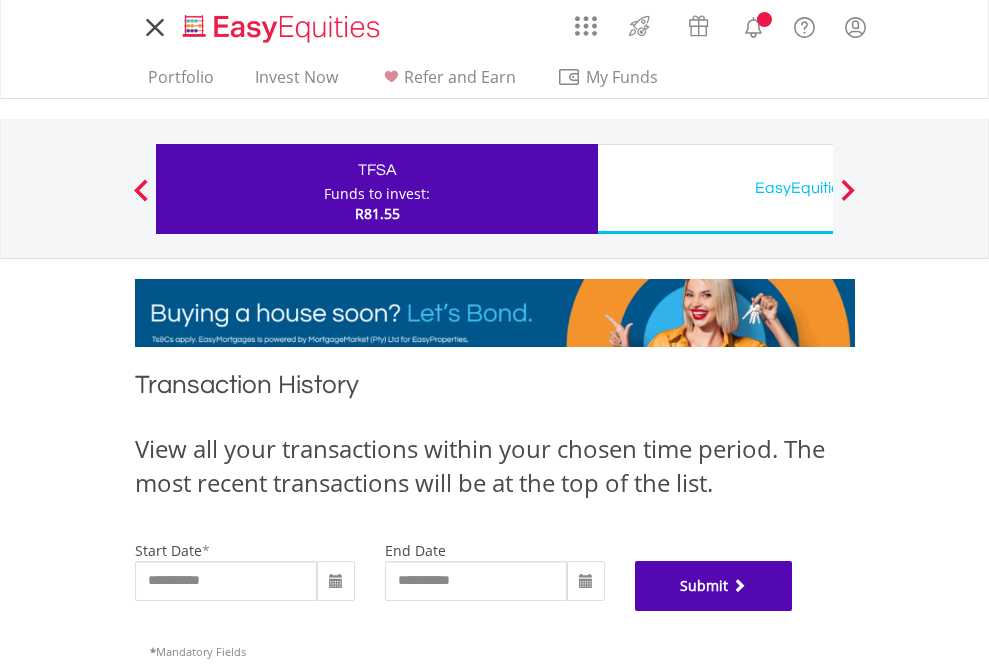 scroll, scrollTop: 811, scrollLeft: 0, axis: vertical 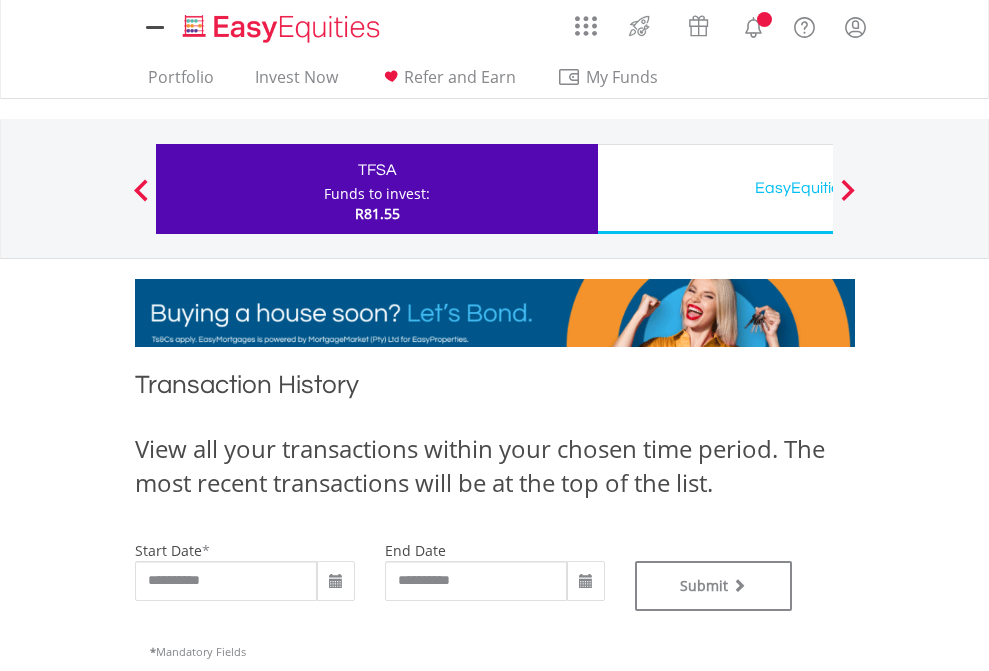 click on "EasyEquities USD" at bounding box center [818, 188] 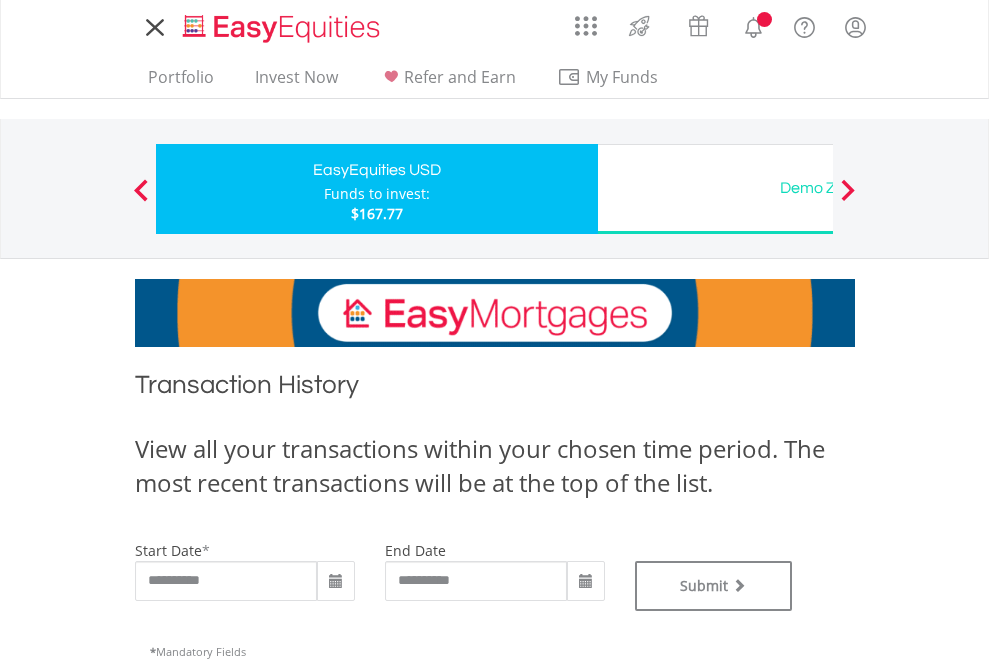 scroll, scrollTop: 0, scrollLeft: 0, axis: both 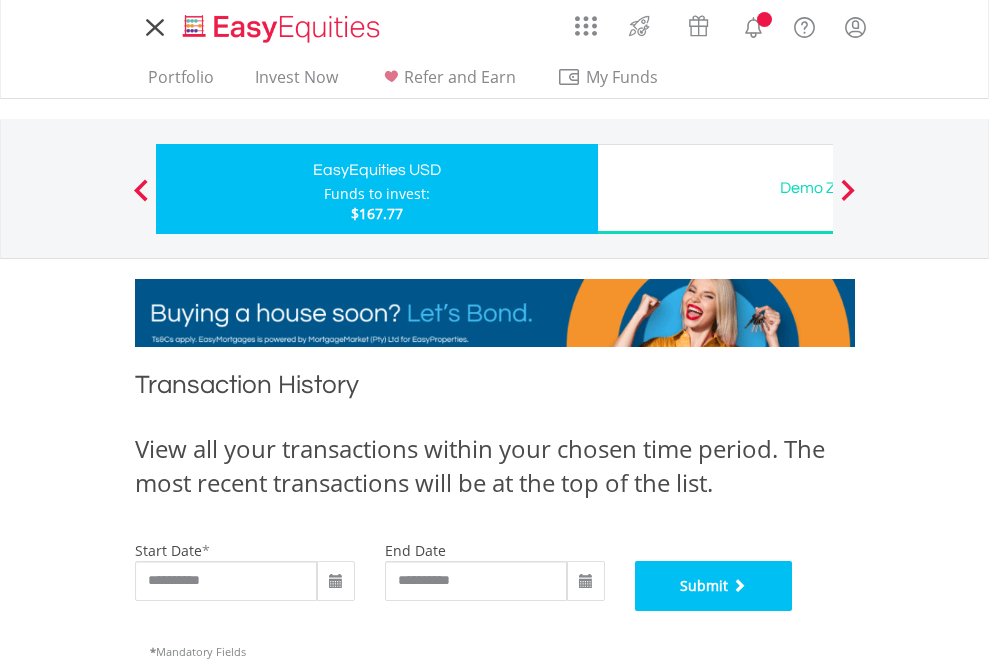 click on "Submit" at bounding box center (714, 586) 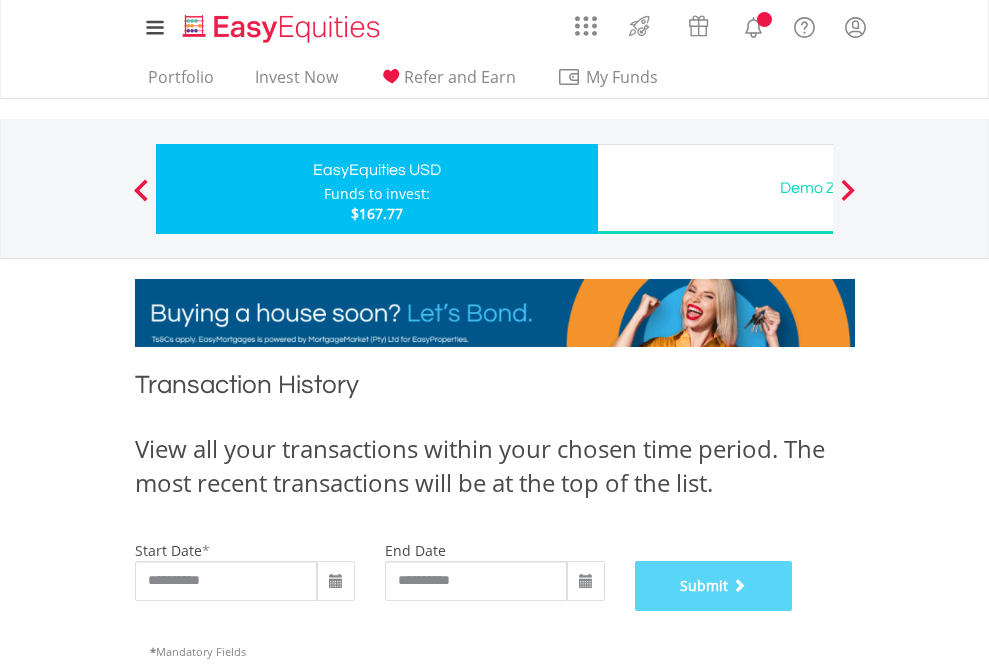 scroll, scrollTop: 811, scrollLeft: 0, axis: vertical 